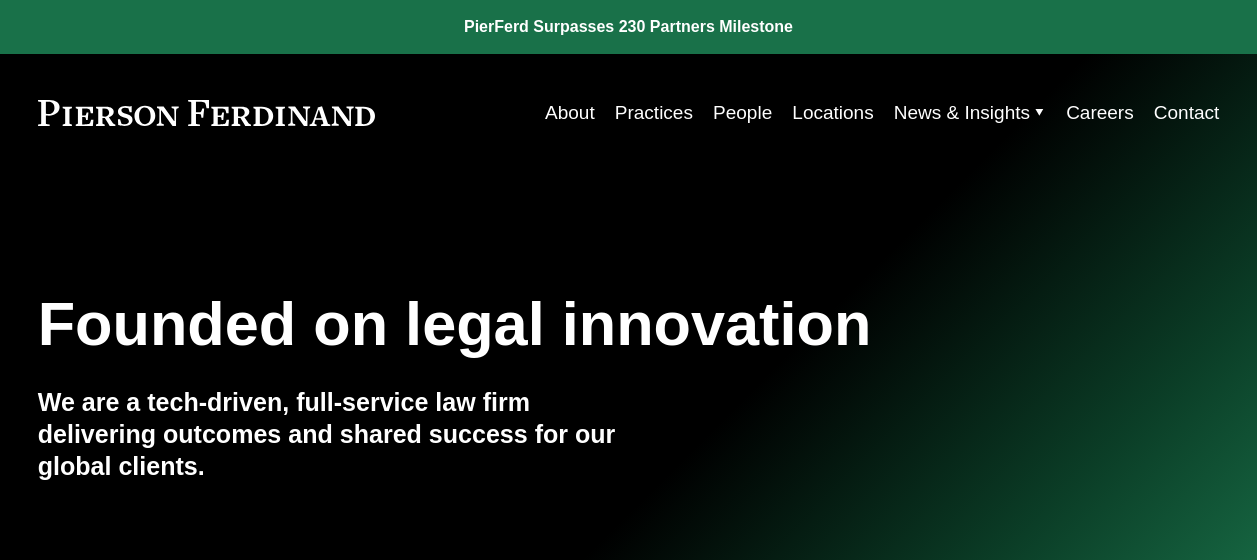 scroll, scrollTop: 0, scrollLeft: 0, axis: both 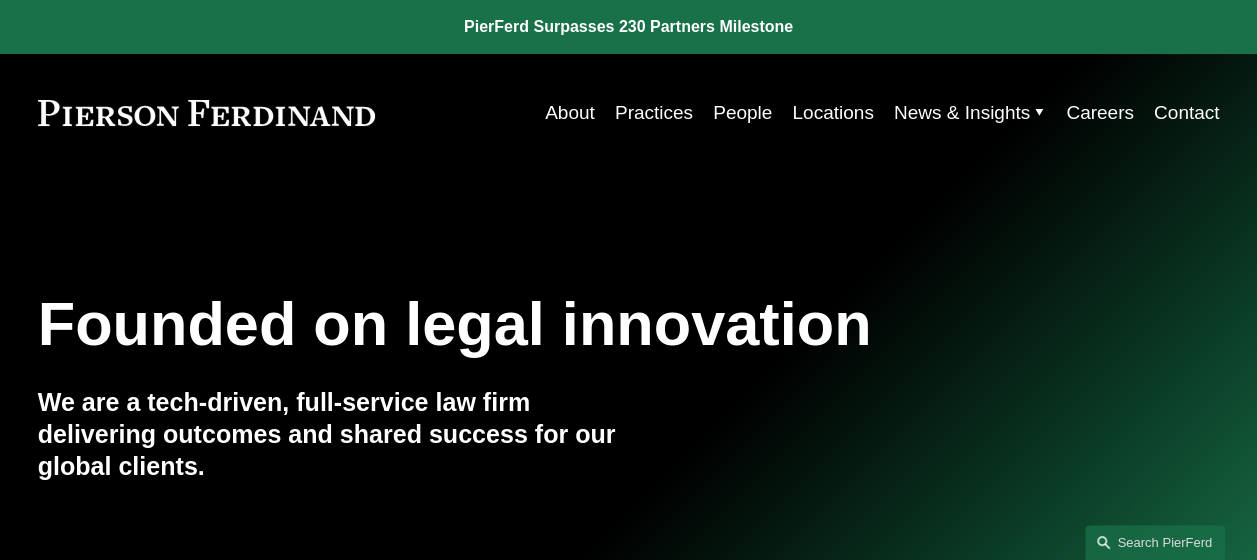 click on "Practices" at bounding box center (654, 113) 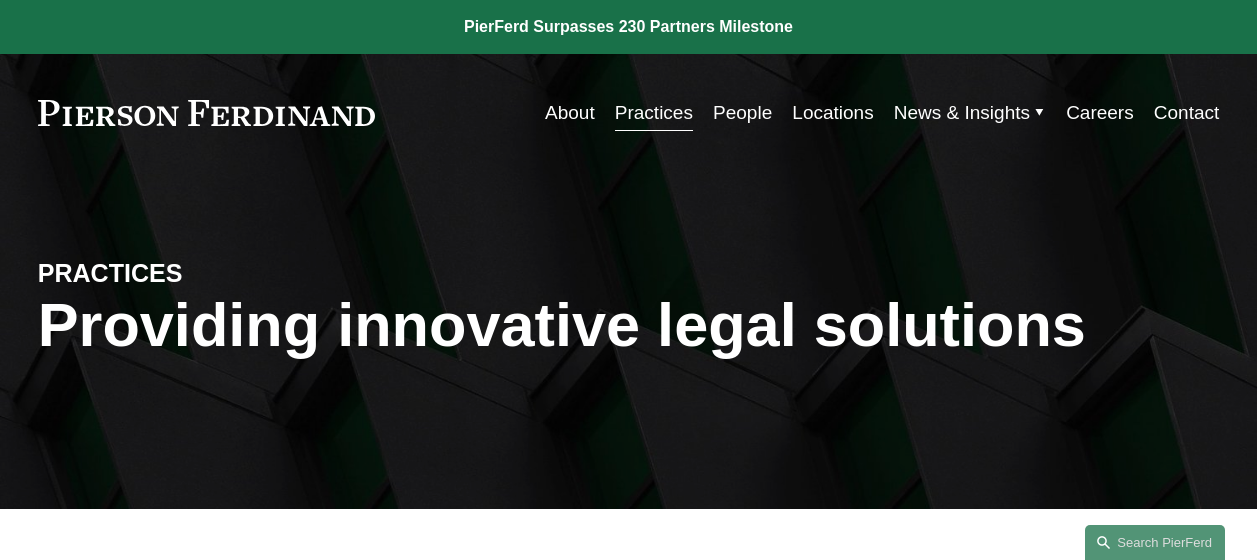 scroll, scrollTop: 0, scrollLeft: 0, axis: both 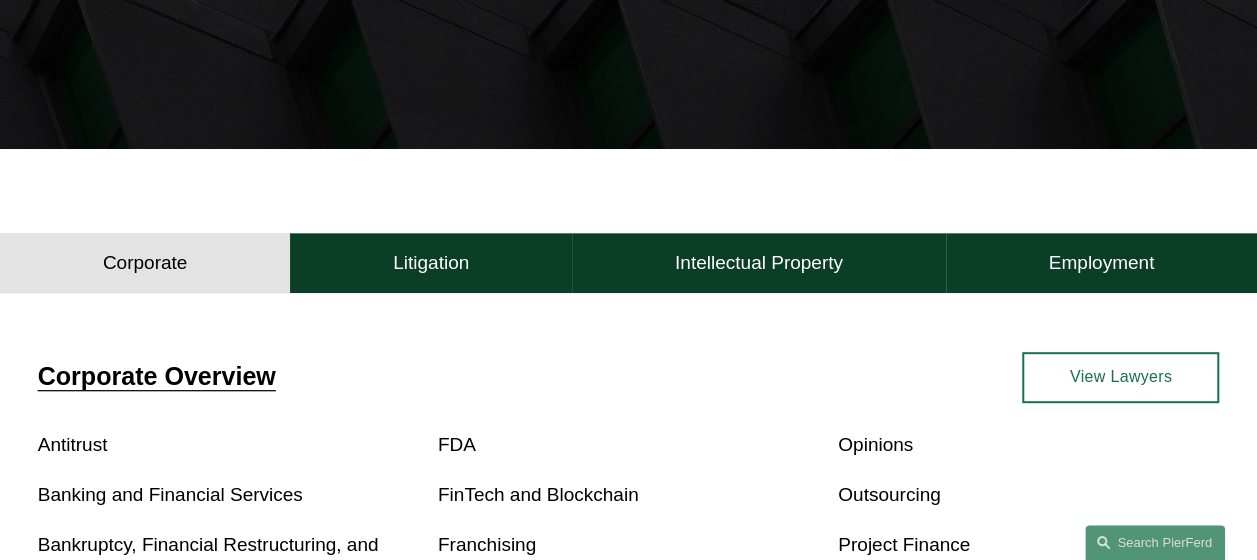 click on "Corporate" at bounding box center [145, 263] 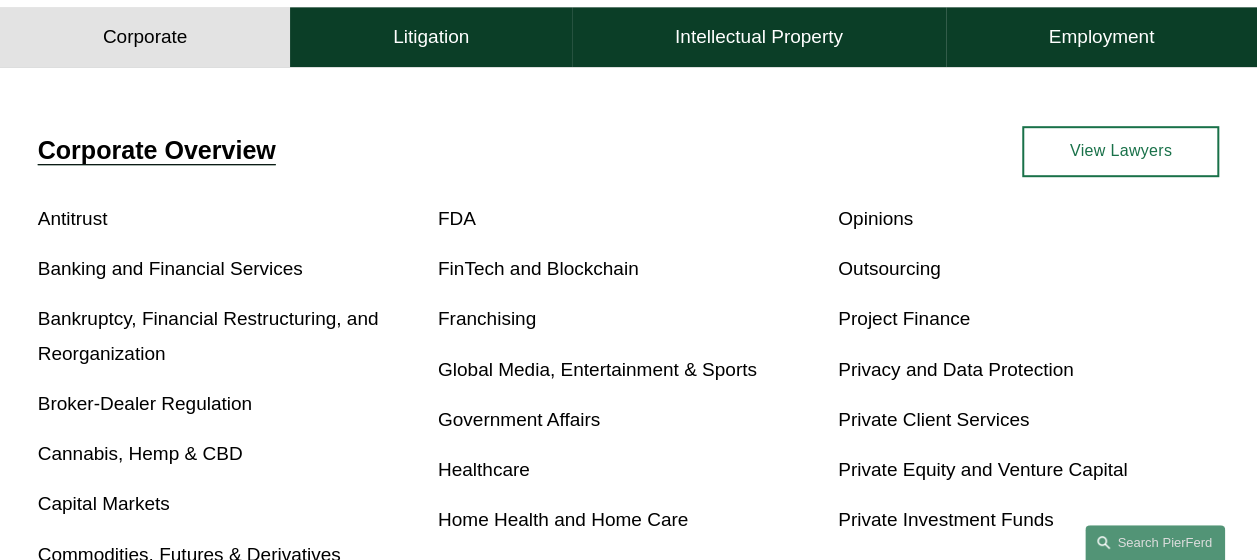 scroll, scrollTop: 600, scrollLeft: 0, axis: vertical 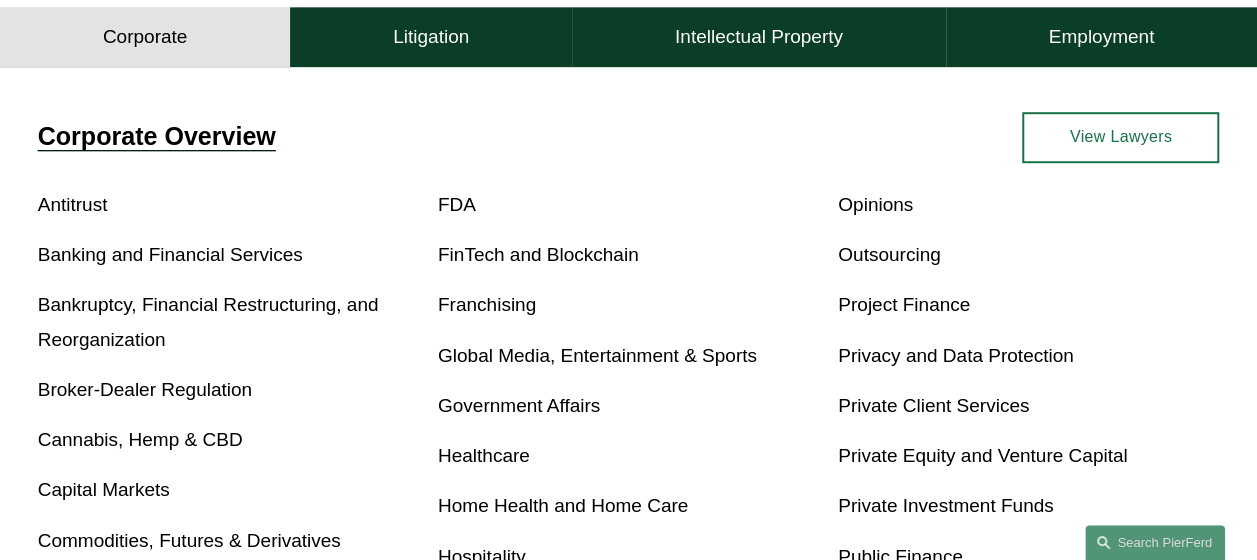 click on "Corporate Overview" at bounding box center (157, 136) 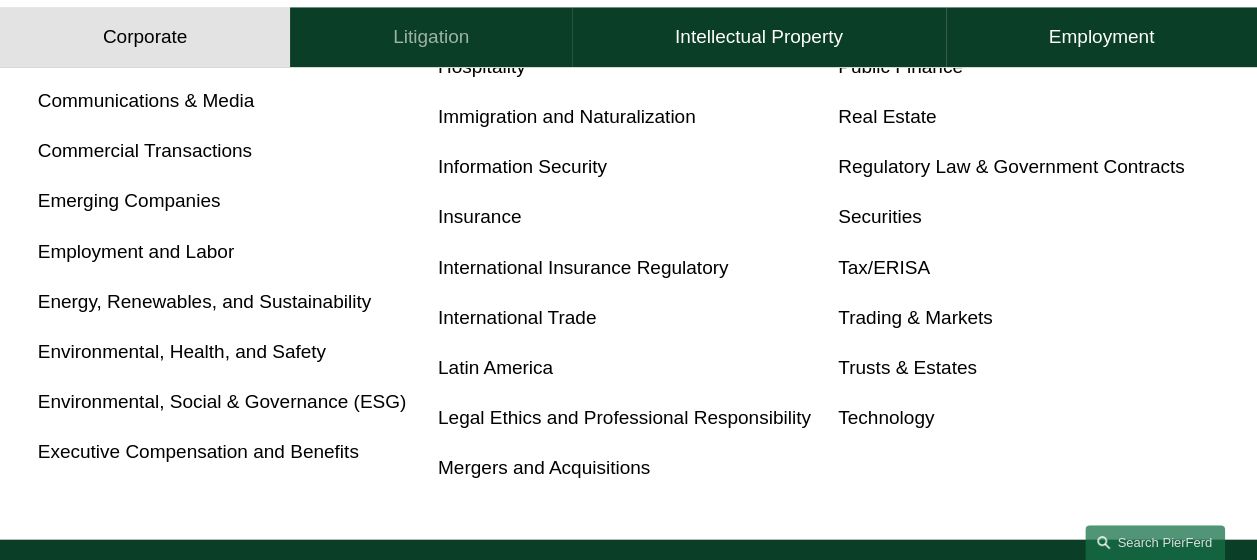 click on "Litigation" at bounding box center [431, 38] 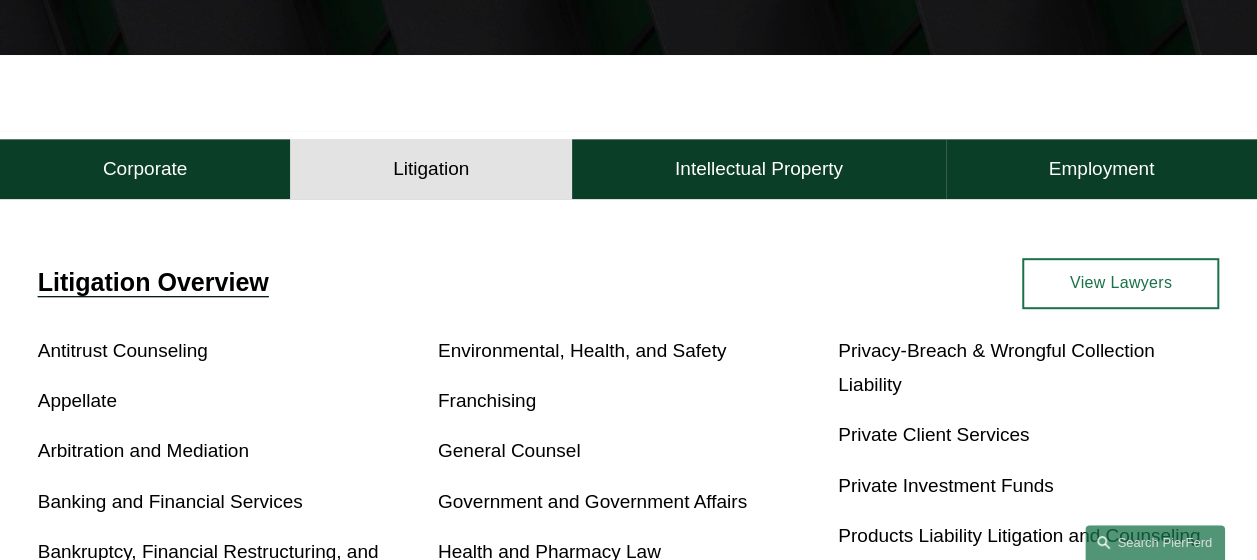 scroll, scrollTop: 440, scrollLeft: 0, axis: vertical 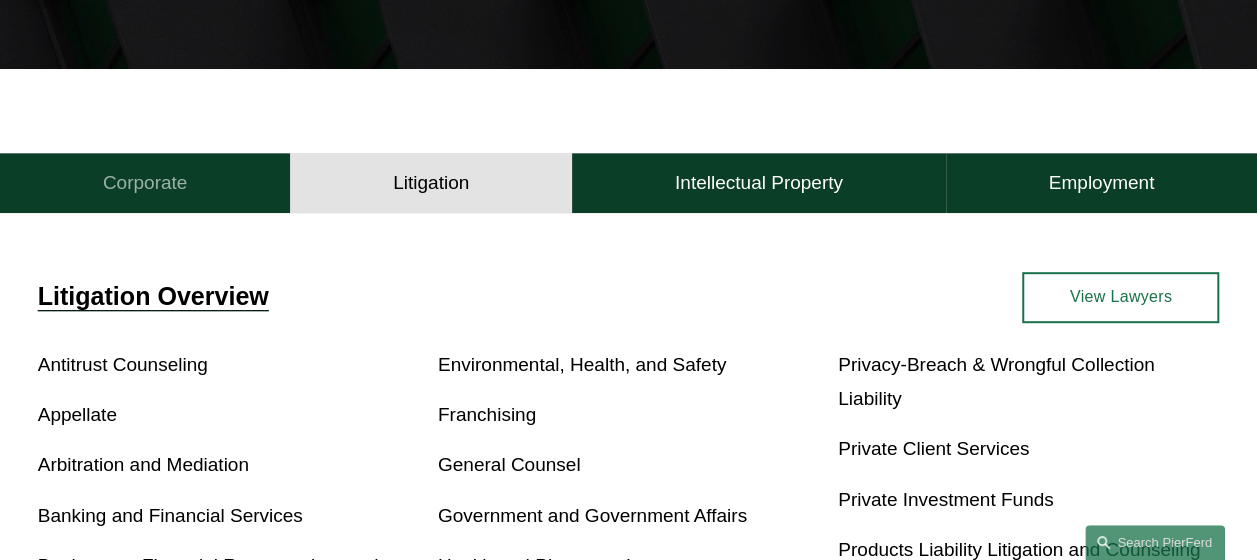 click on "Corporate" at bounding box center [145, 183] 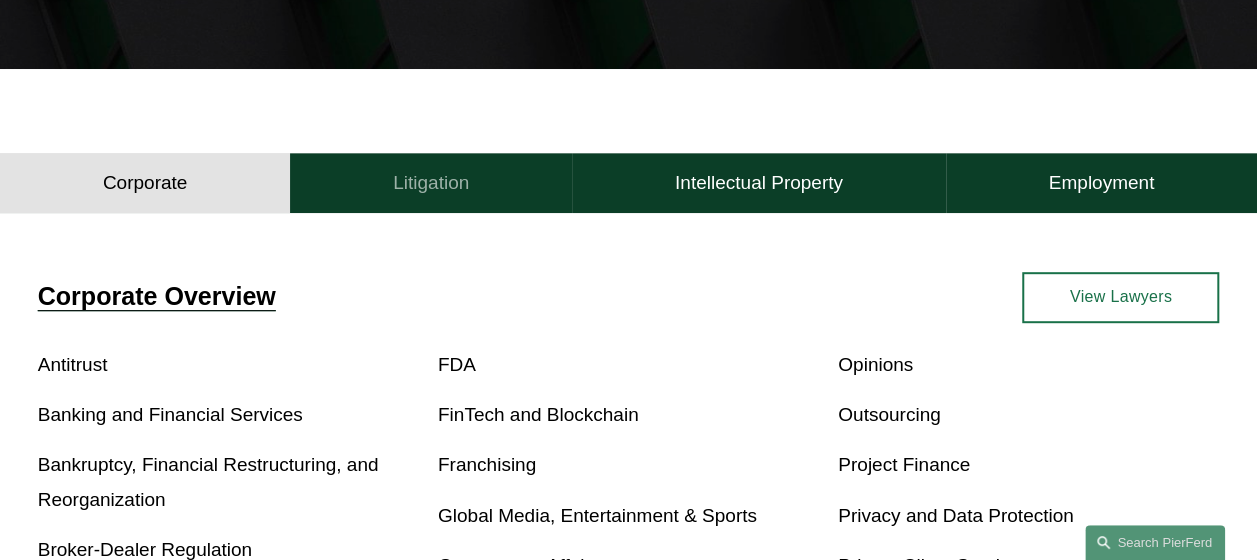 click on "Litigation" at bounding box center [431, 183] 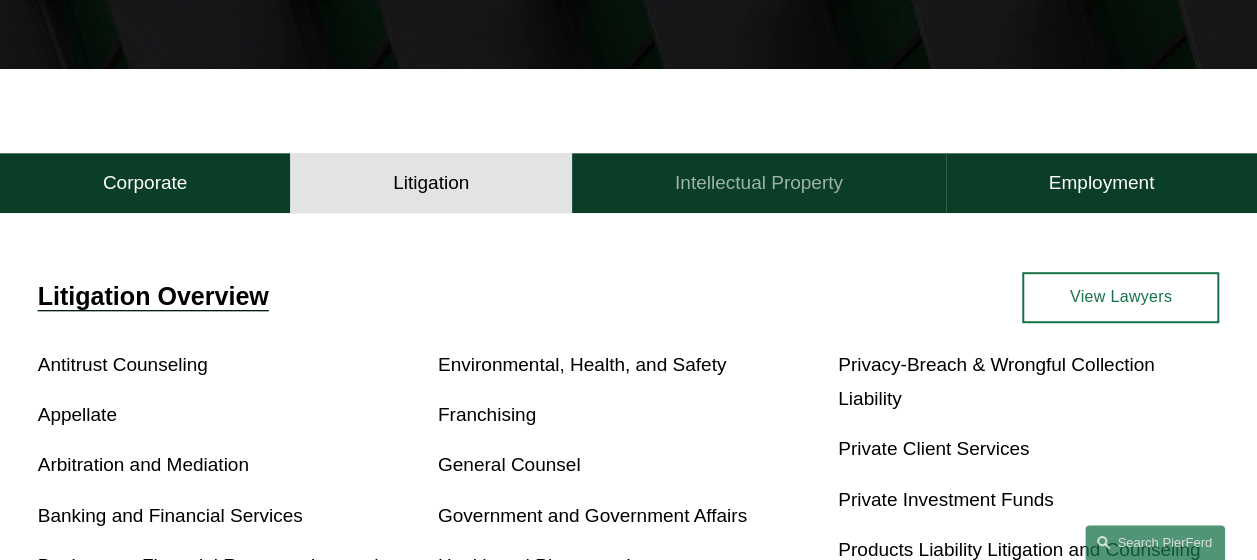 click on "Intellectual Property" at bounding box center [759, 183] 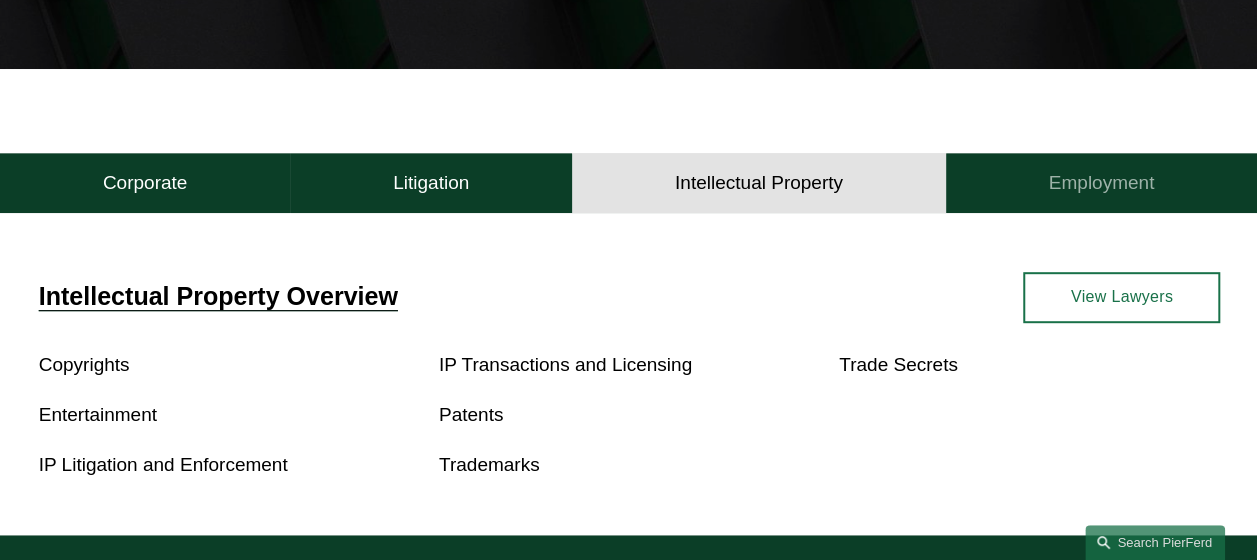 click on "Employment" at bounding box center (1102, 183) 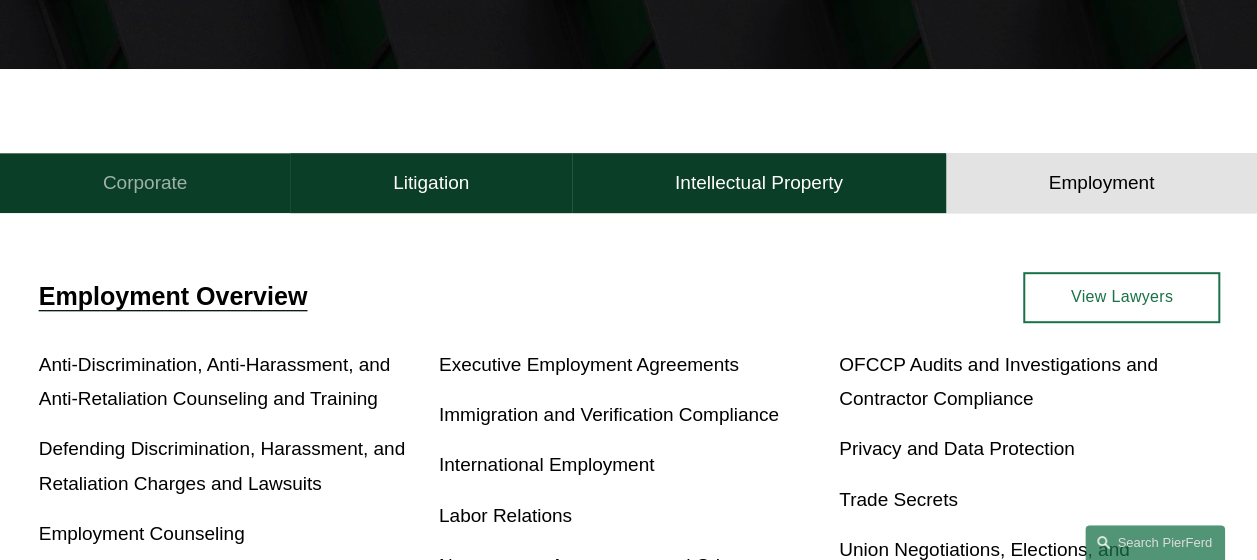 click on "Corporate" at bounding box center [145, 183] 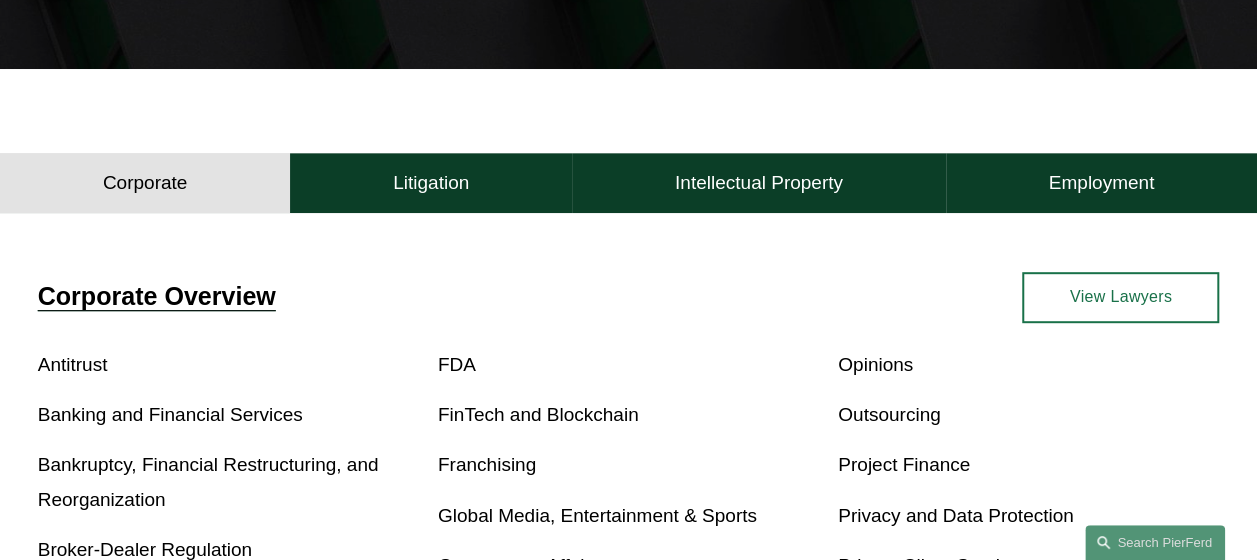 click on "Corporate Overview
Antitrust Banking and Financial Services Bankruptcy, Financial Restructuring, and Reorganization Broker-Dealer Regulation Cannabis, Hemp & CBD Capital Markets Commodities, Futures & Derivatives Communications & Media Commercial Transactions Emerging Companies Employment and Labor Energy, Renewables, and Sustainability Environmental, Health, and Safety Environmental, Social & Governance (ESG) Executive Compensation and Benefits FDA FinTech and Blockchain Franchising Global Media, Entertainment & Sports Government Affairs Healthcare Home Health and Home Care Hospitality Immigration and Naturalization Information Security Insurance International Insurance Regulatory International Trade Latin America Legal Ethics and Professional Responsibility Mergers and Acquisitions Opinions Outsourcing Project Finance Privacy and Data Protection Private Client Services Private Equity and Venture Capital Private Investment Funds Public Finance Real Estate" at bounding box center [628, 704] 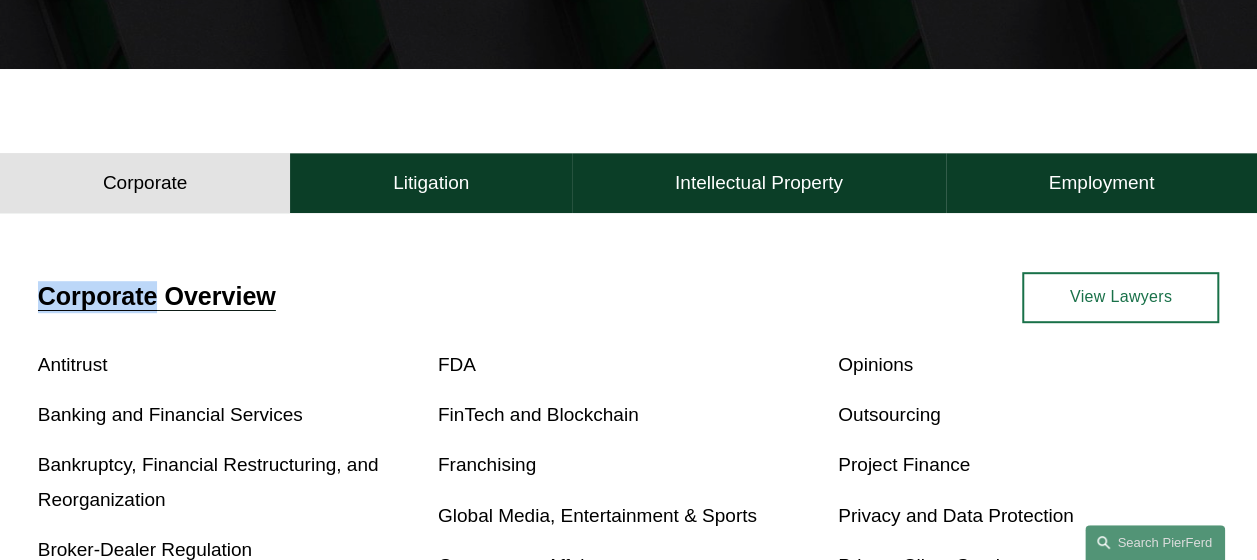 click on "Corporate Overview
Antitrust Banking and Financial Services Bankruptcy, Financial Restructuring, and Reorganization Broker-Dealer Regulation Cannabis, Hemp & CBD Capital Markets Commodities, Futures & Derivatives Communications & Media Commercial Transactions Emerging Companies Employment and Labor Energy, Renewables, and Sustainability Environmental, Health, and Safety Environmental, Social & Governance (ESG) Executive Compensation and Benefits FDA FinTech and Blockchain Franchising Global Media, Entertainment & Sports Government Affairs Healthcare Home Health and Home Care Hospitality Immigration and Naturalization Information Security Insurance International Insurance Regulatory International Trade Latin America Legal Ethics and Professional Responsibility Mergers and Acquisitions Opinions Outsourcing Project Finance Privacy and Data Protection Private Client Services Private Equity and Venture Capital Private Investment Funds Public Finance Real Estate" at bounding box center [628, 704] 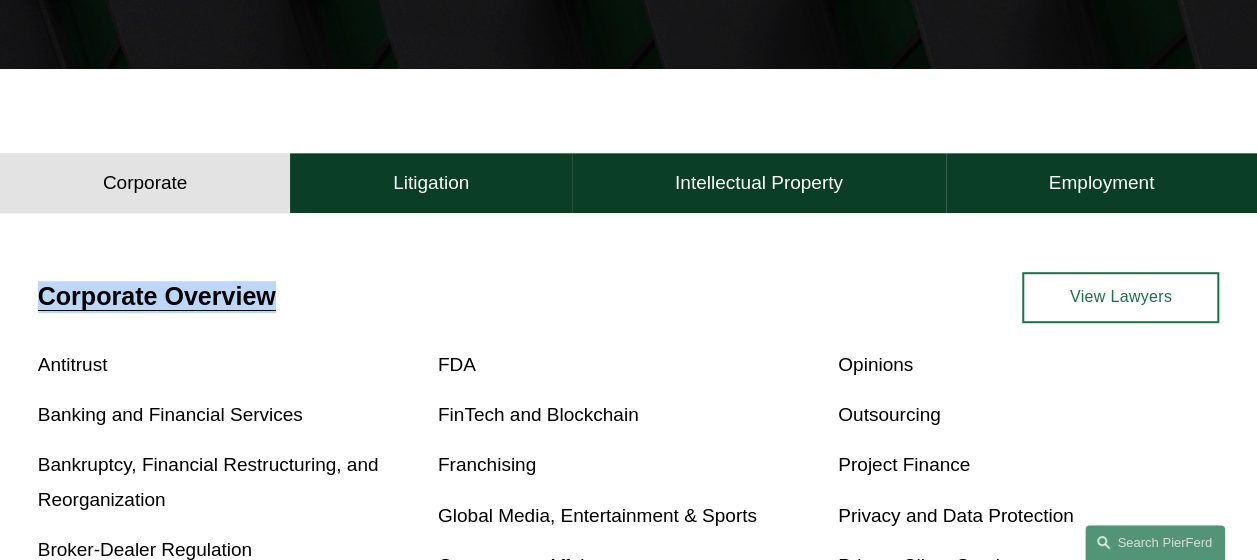 drag, startPoint x: 22, startPoint y: 297, endPoint x: 377, endPoint y: 278, distance: 355.5081 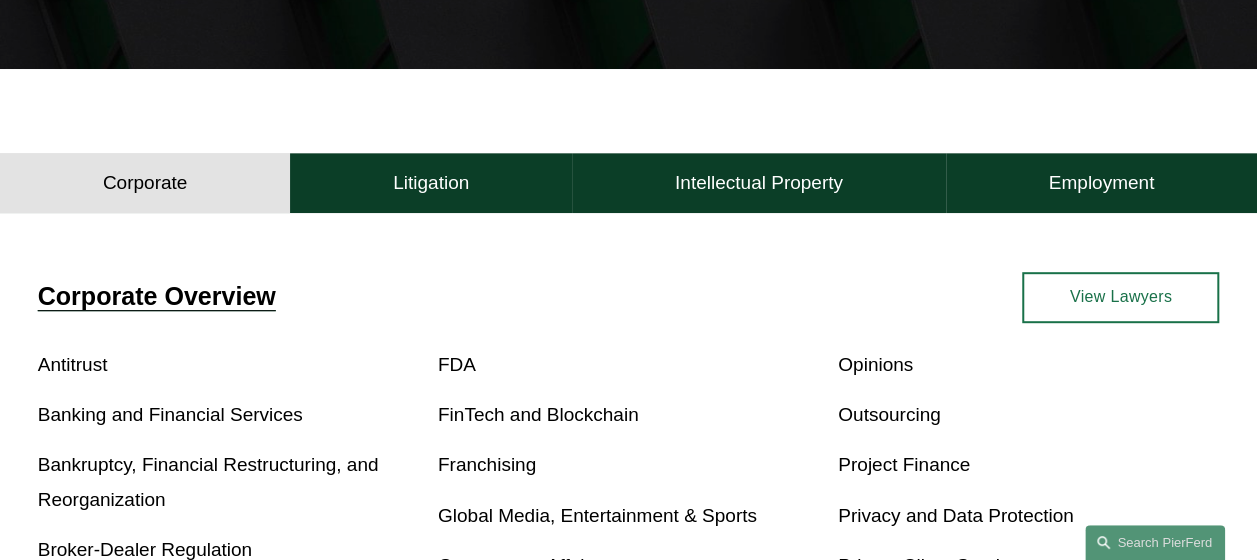 click on "Corporate Overview
Antitrust Banking and Financial Services Bankruptcy, Financial Restructuring, and Reorganization Broker-Dealer Regulation Cannabis, Hemp & CBD Capital Markets Commodities, Futures & Derivatives Communications & Media Commercial Transactions Emerging Companies Employment and Labor Energy, Renewables, and Sustainability Environmental, Health, and Safety Environmental, Social & Governance (ESG) Executive Compensation and Benefits FDA FinTech and Blockchain Franchising Global Media, Entertainment & Sports Government Affairs Healthcare Home Health and Home Care Hospitality Immigration and Naturalization Information Security Insurance International Insurance Regulatory International Trade Latin America Legal Ethics and Professional Responsibility Mergers and Acquisitions Opinions Outsourcing Project Finance Privacy and Data Protection Private Client Services Private Equity and Venture Capital Private Investment Funds Public Finance Real Estate" at bounding box center (628, 704) 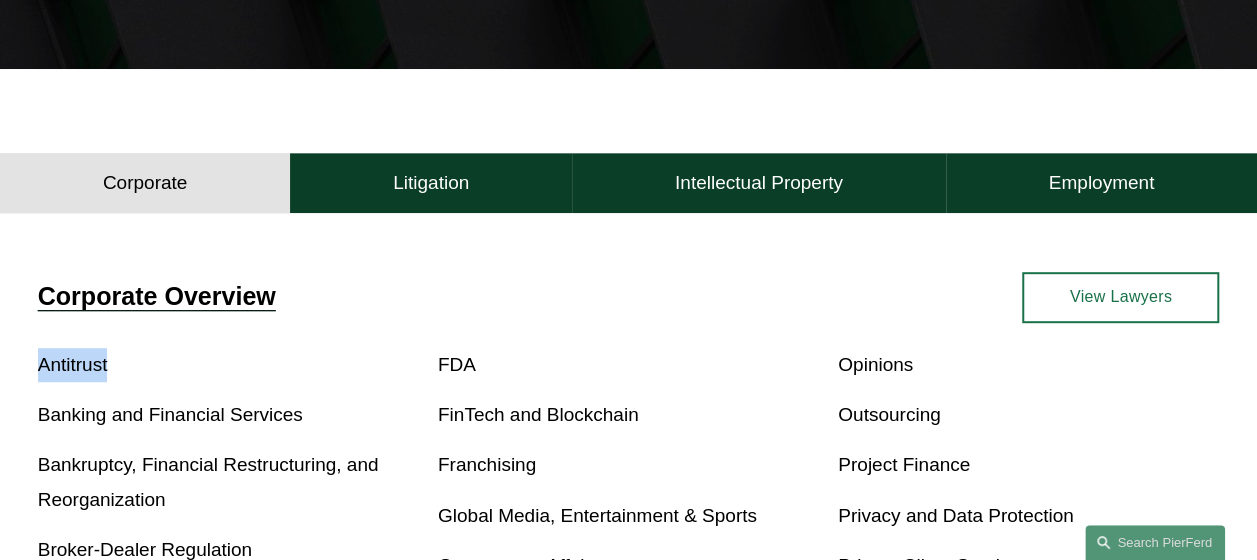 click on "Corporate Overview
Antitrust Banking and Financial Services Bankruptcy, Financial Restructuring, and Reorganization Broker-Dealer Regulation Cannabis, Hemp & CBD Capital Markets Commodities, Futures & Derivatives Communications & Media Commercial Transactions Emerging Companies Employment and Labor Energy, Renewables, and Sustainability Environmental, Health, and Safety Environmental, Social & Governance (ESG) Executive Compensation and Benefits FDA FinTech and Blockchain Franchising Global Media, Entertainment & Sports Government Affairs Healthcare Home Health and Home Care Hospitality Immigration and Naturalization Information Security Insurance International Insurance Regulatory International Trade Latin America Legal Ethics and Professional Responsibility Mergers and Acquisitions Opinions Outsourcing Project Finance Privacy and Data Protection Private Client Services Private Equity and Venture Capital Private Investment Funds Public Finance Real Estate" at bounding box center (628, 704) 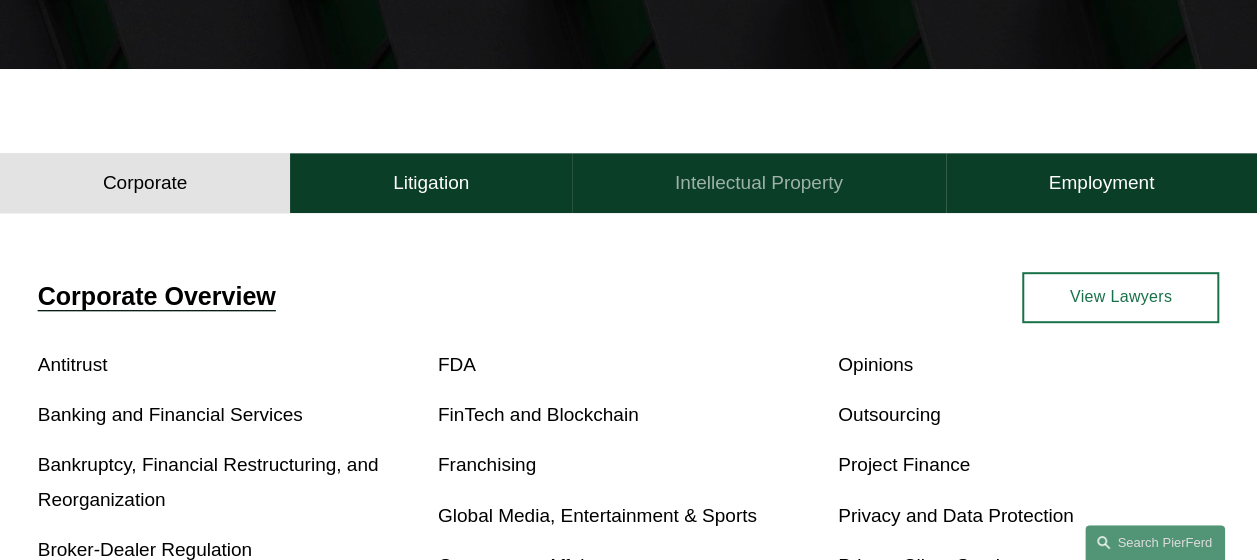 scroll, scrollTop: 441, scrollLeft: 0, axis: vertical 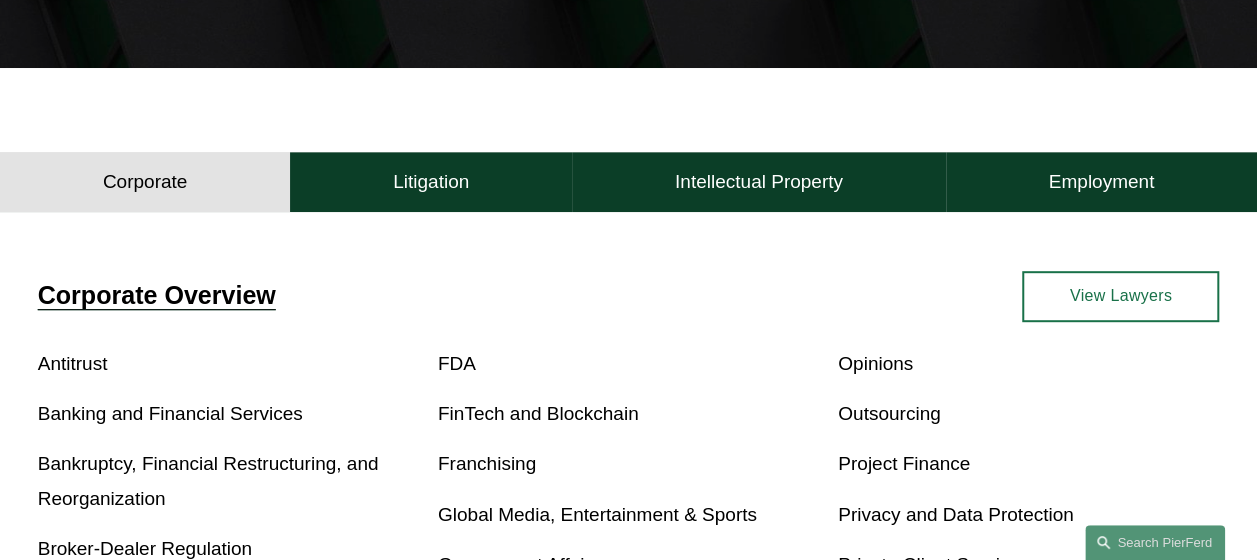 click on "View Lawyers" at bounding box center (1120, 296) 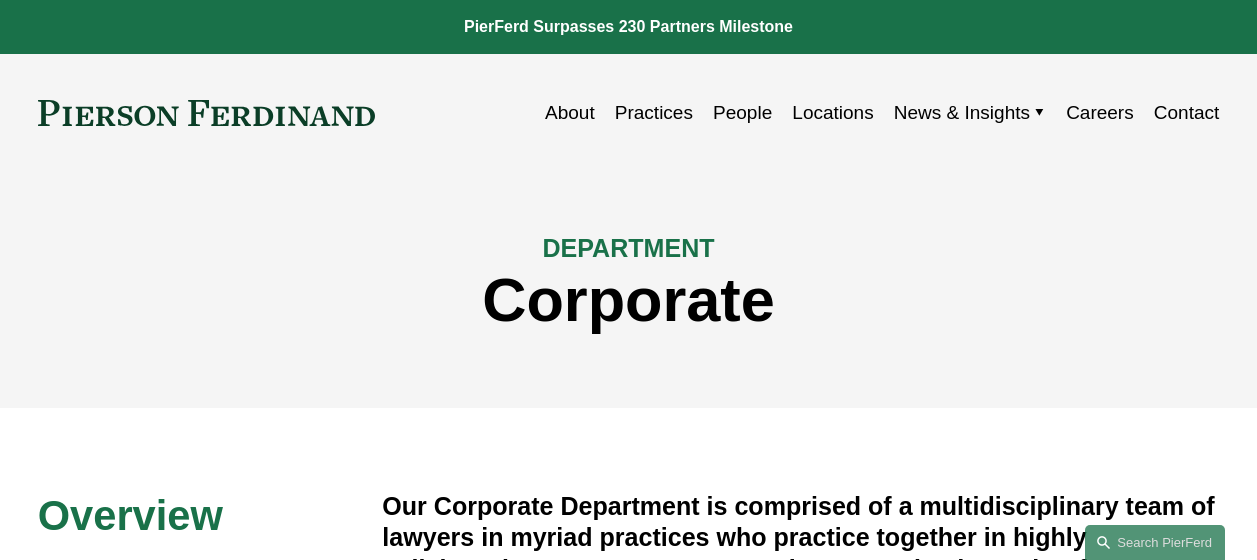 scroll, scrollTop: 0, scrollLeft: 0, axis: both 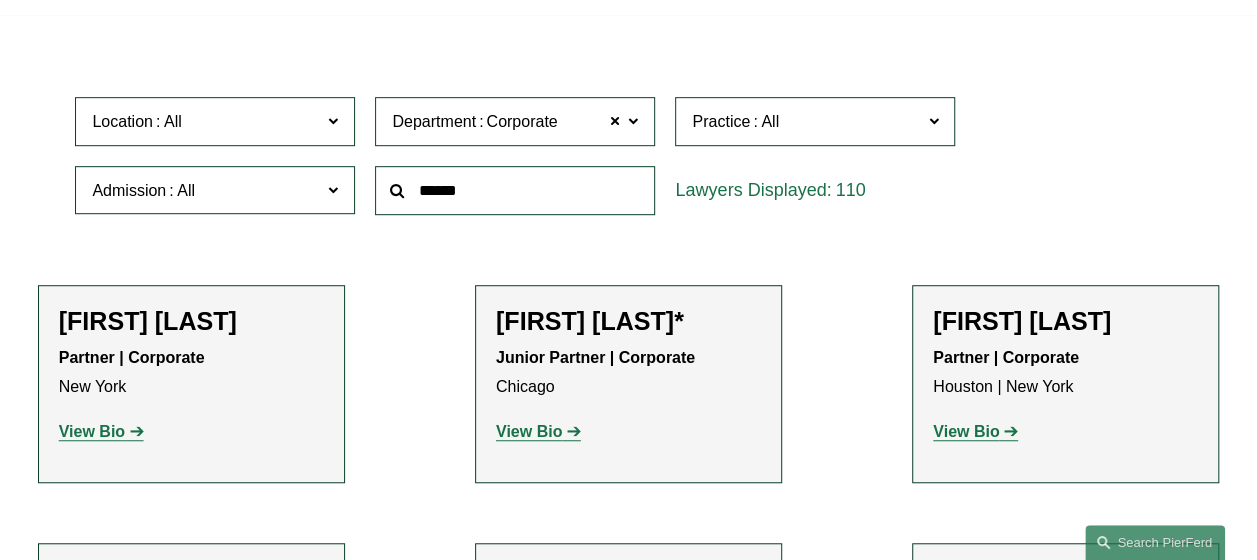 click on "View Bio" 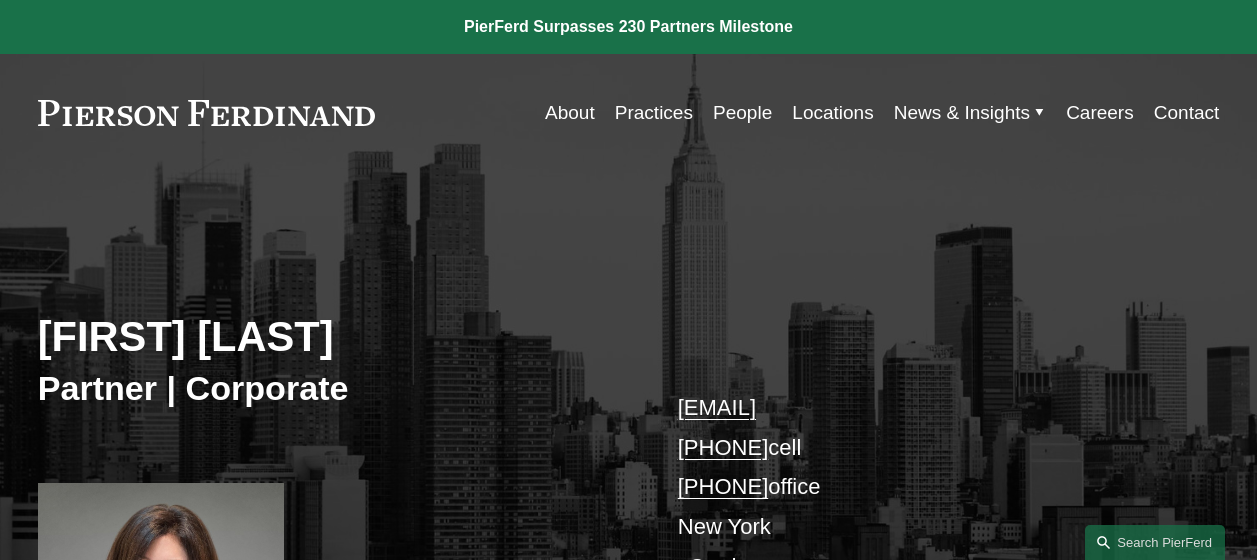 scroll, scrollTop: 0, scrollLeft: 0, axis: both 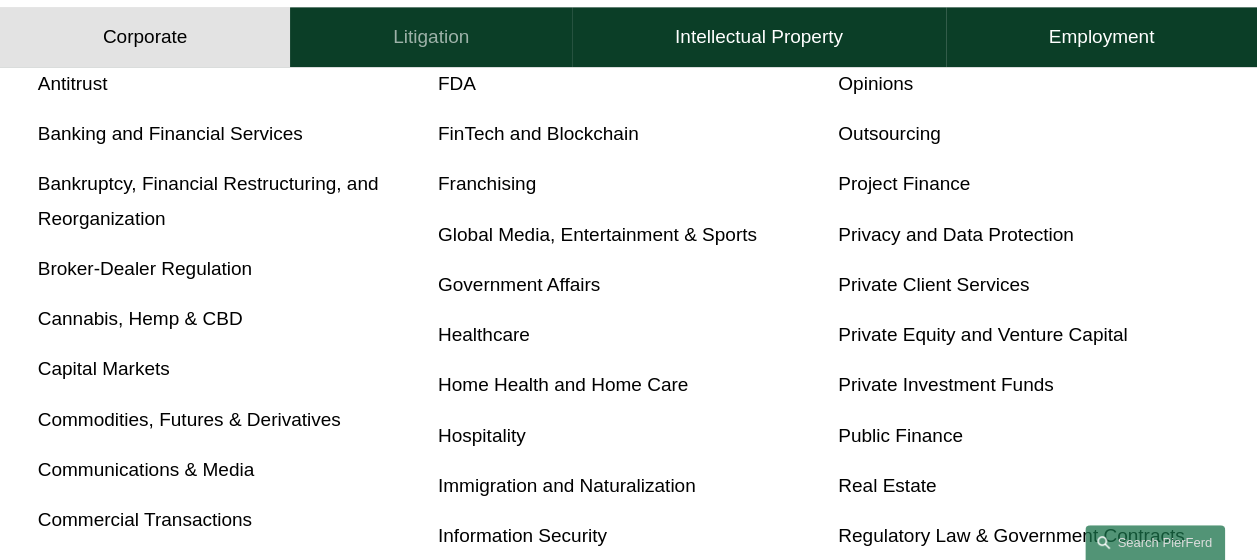 click on "Litigation" at bounding box center [431, 38] 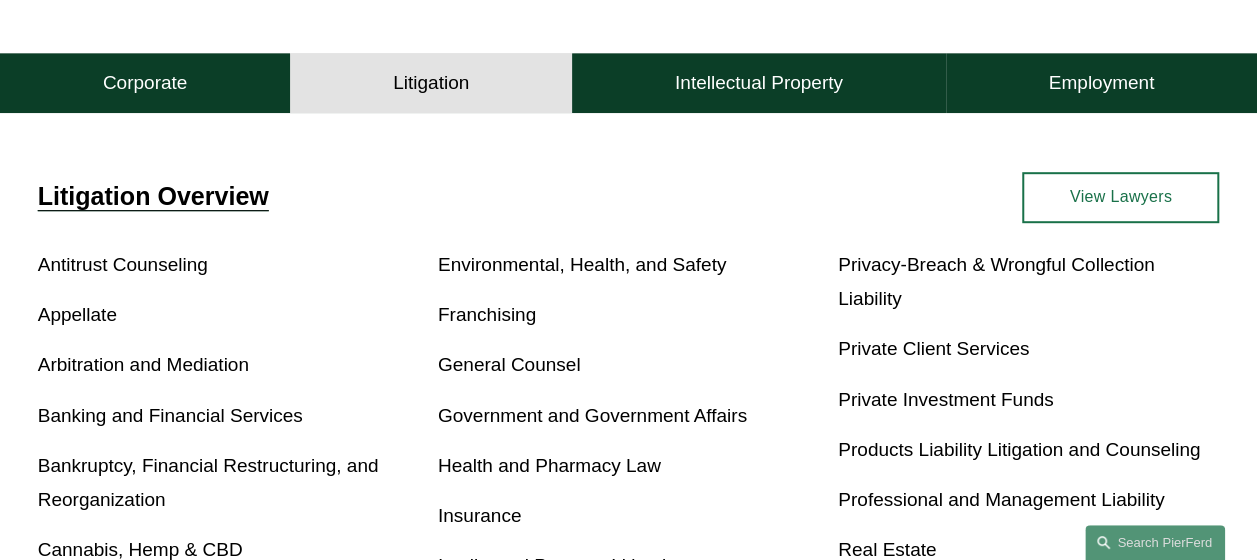 scroll, scrollTop: 440, scrollLeft: 0, axis: vertical 